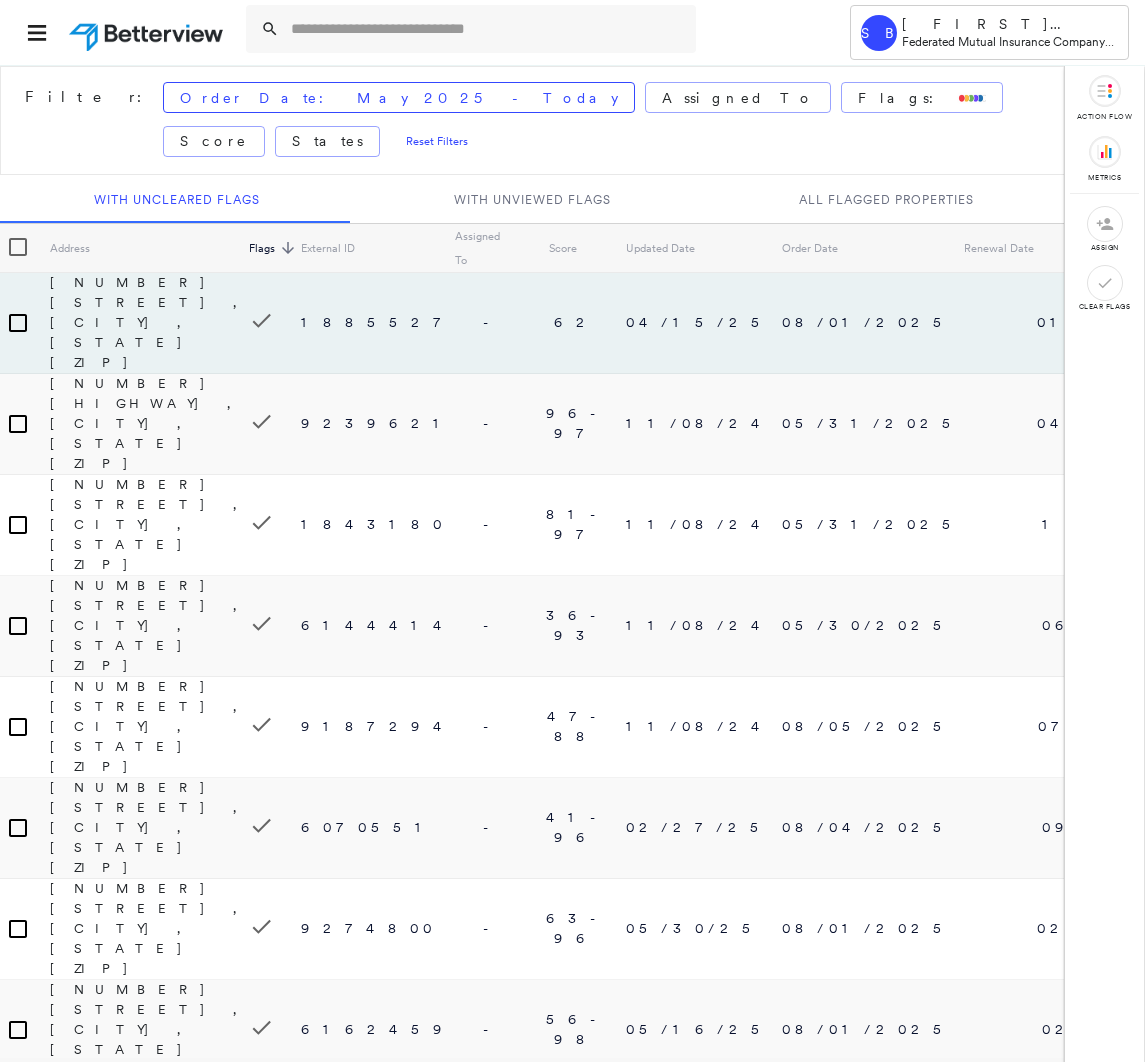 scroll, scrollTop: 0, scrollLeft: 0, axis: both 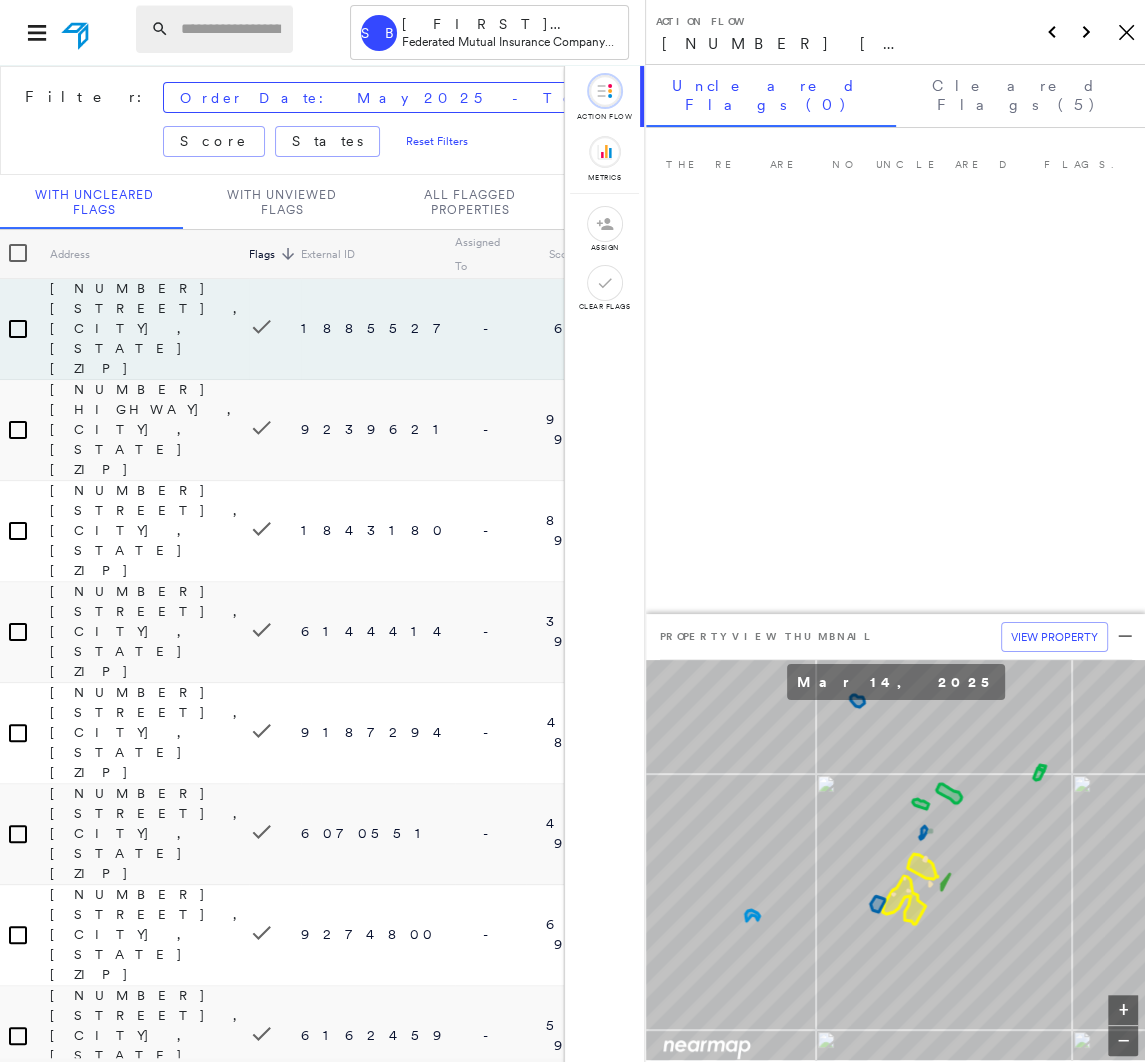 click at bounding box center (231, 29) 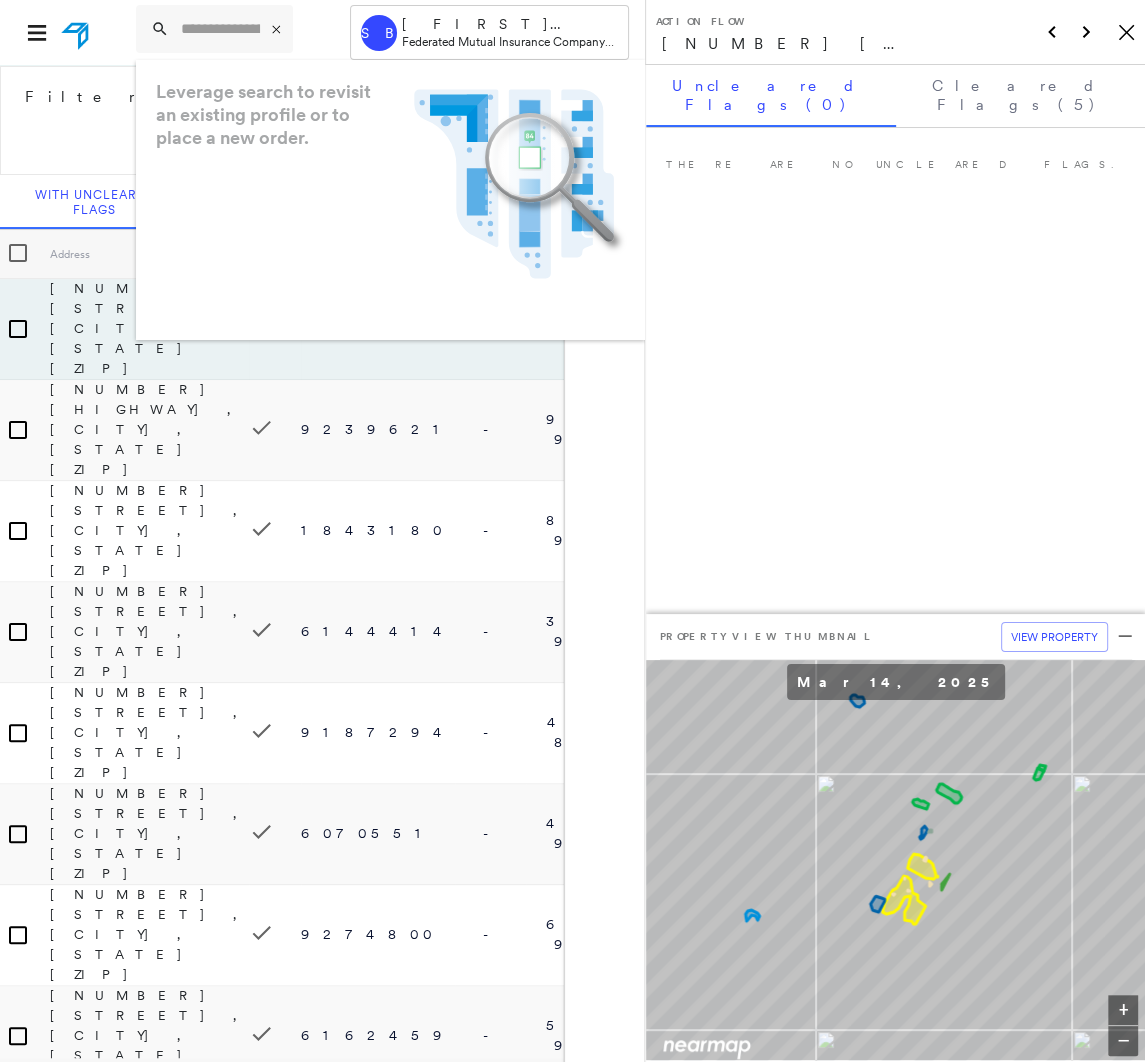 paste on "**********" 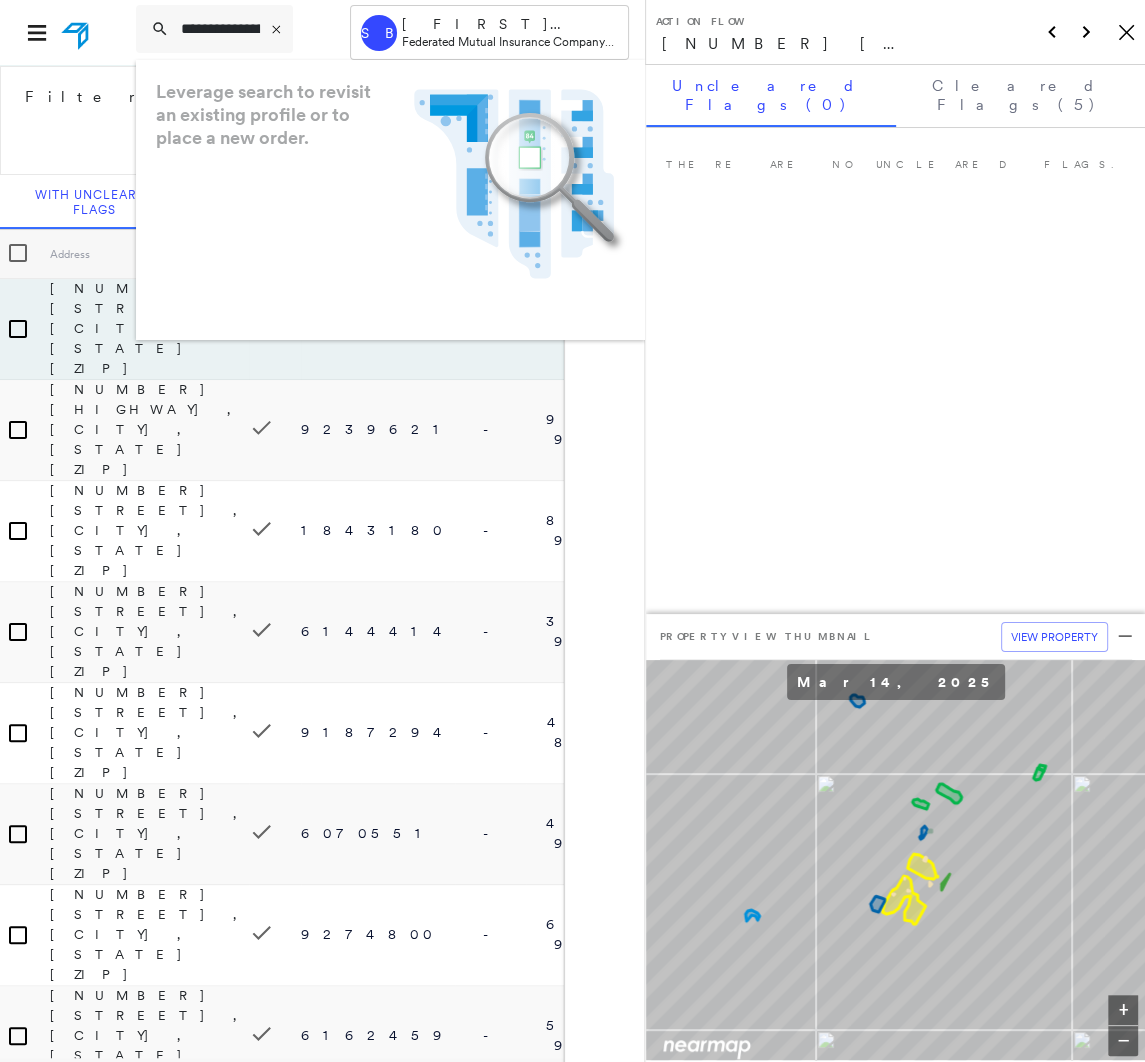 scroll, scrollTop: 0, scrollLeft: 49, axis: horizontal 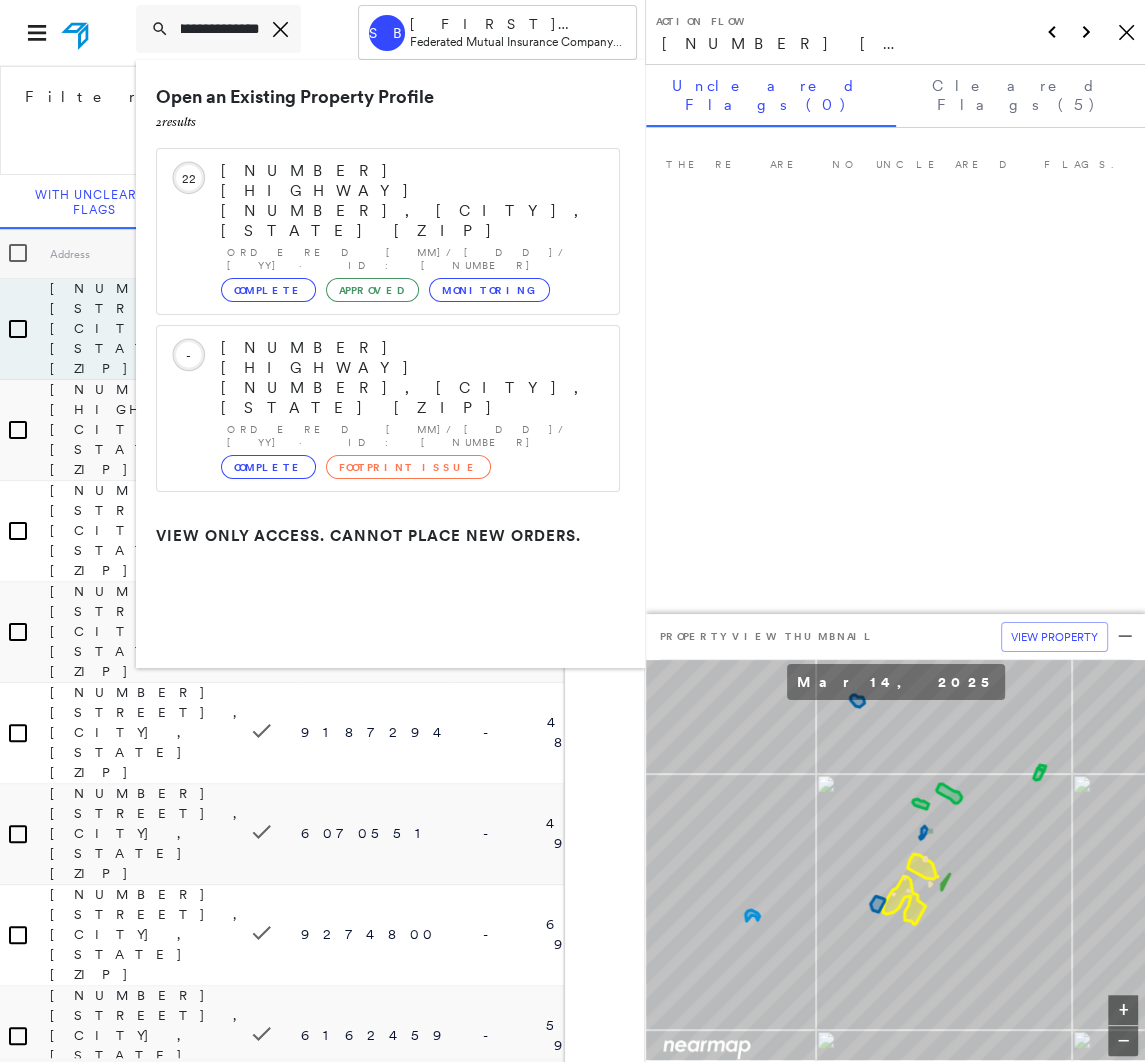 type on "**********" 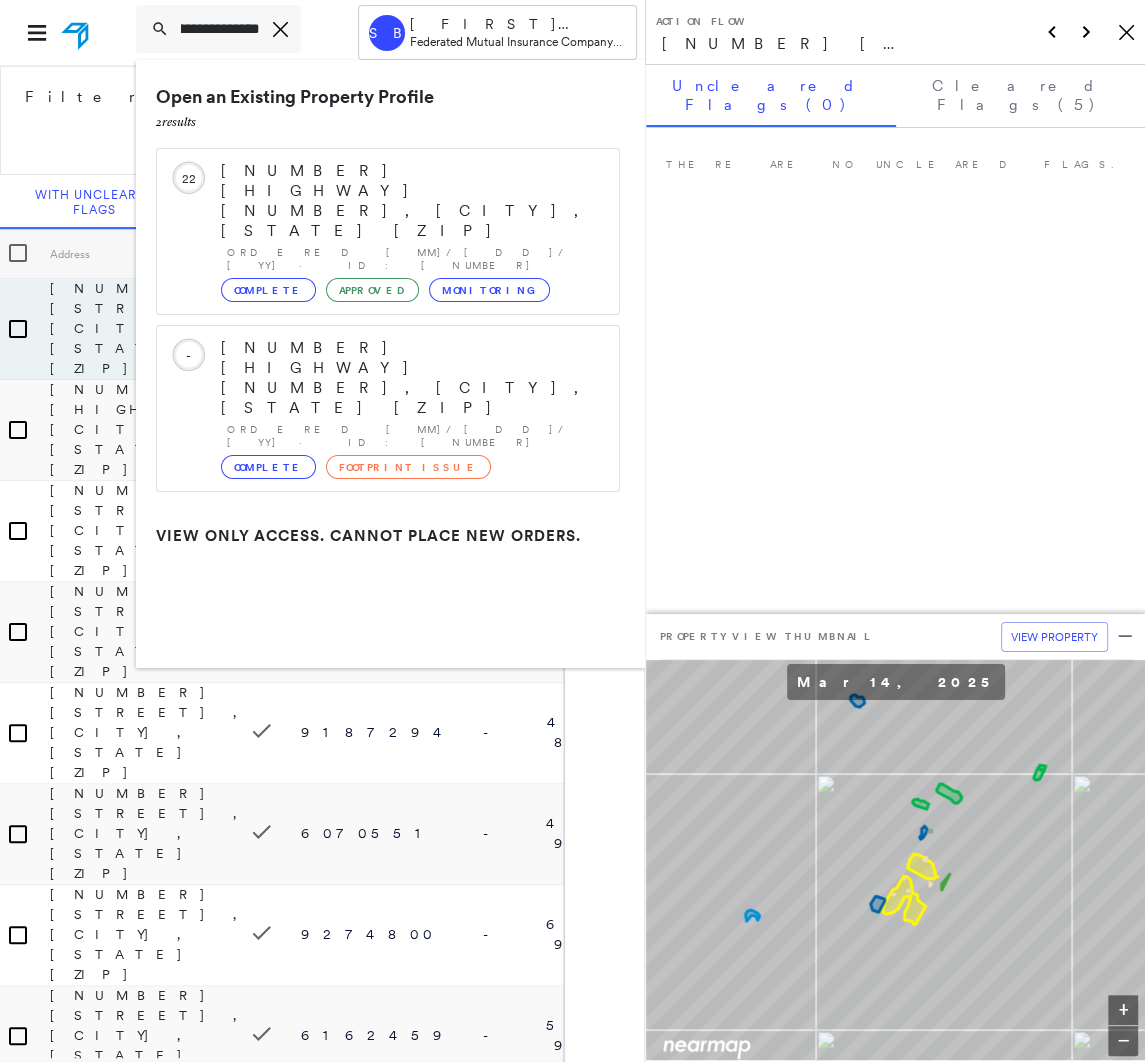 scroll, scrollTop: 0, scrollLeft: 0, axis: both 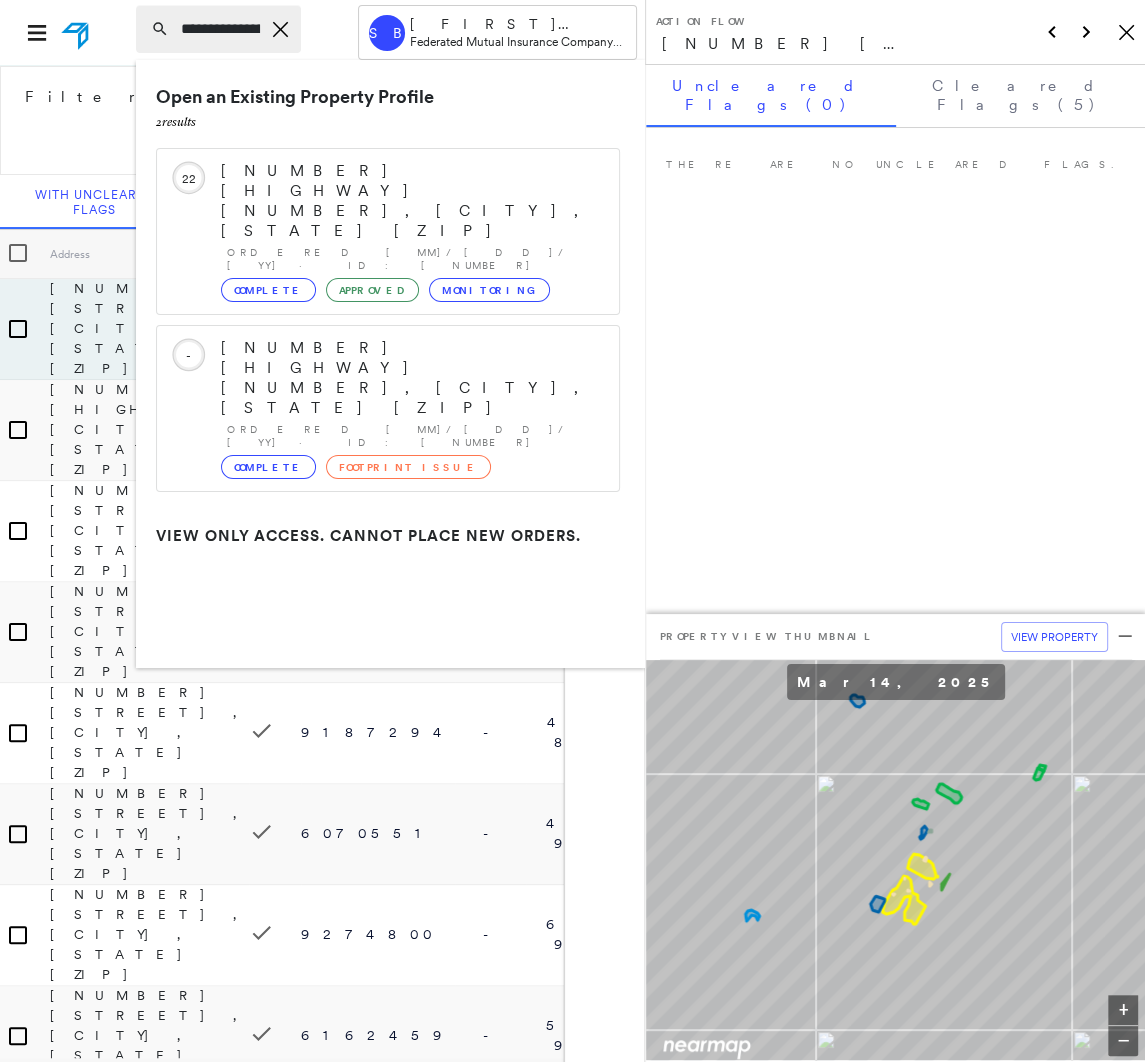 click on "**********" at bounding box center (220, 29) 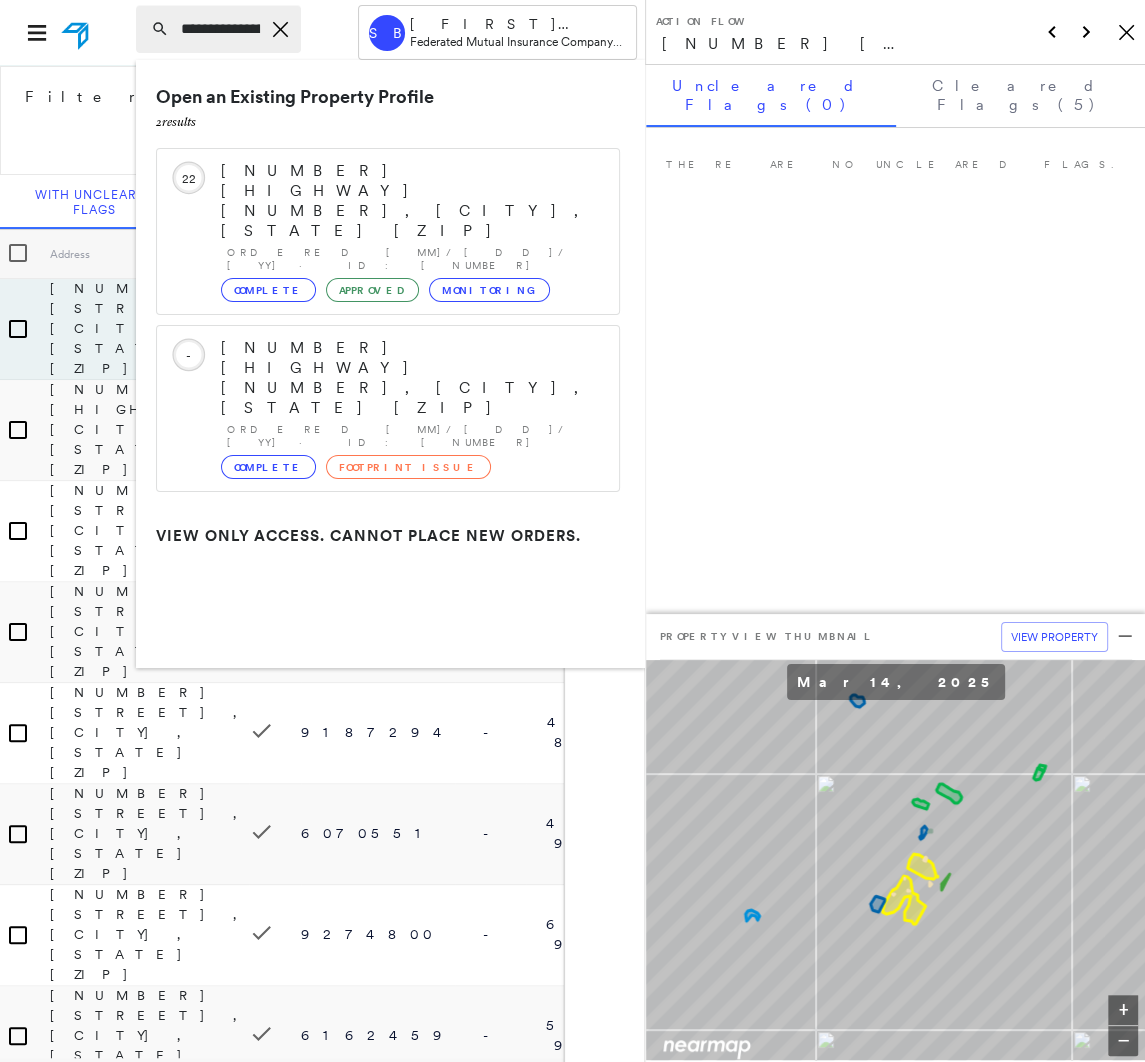 click 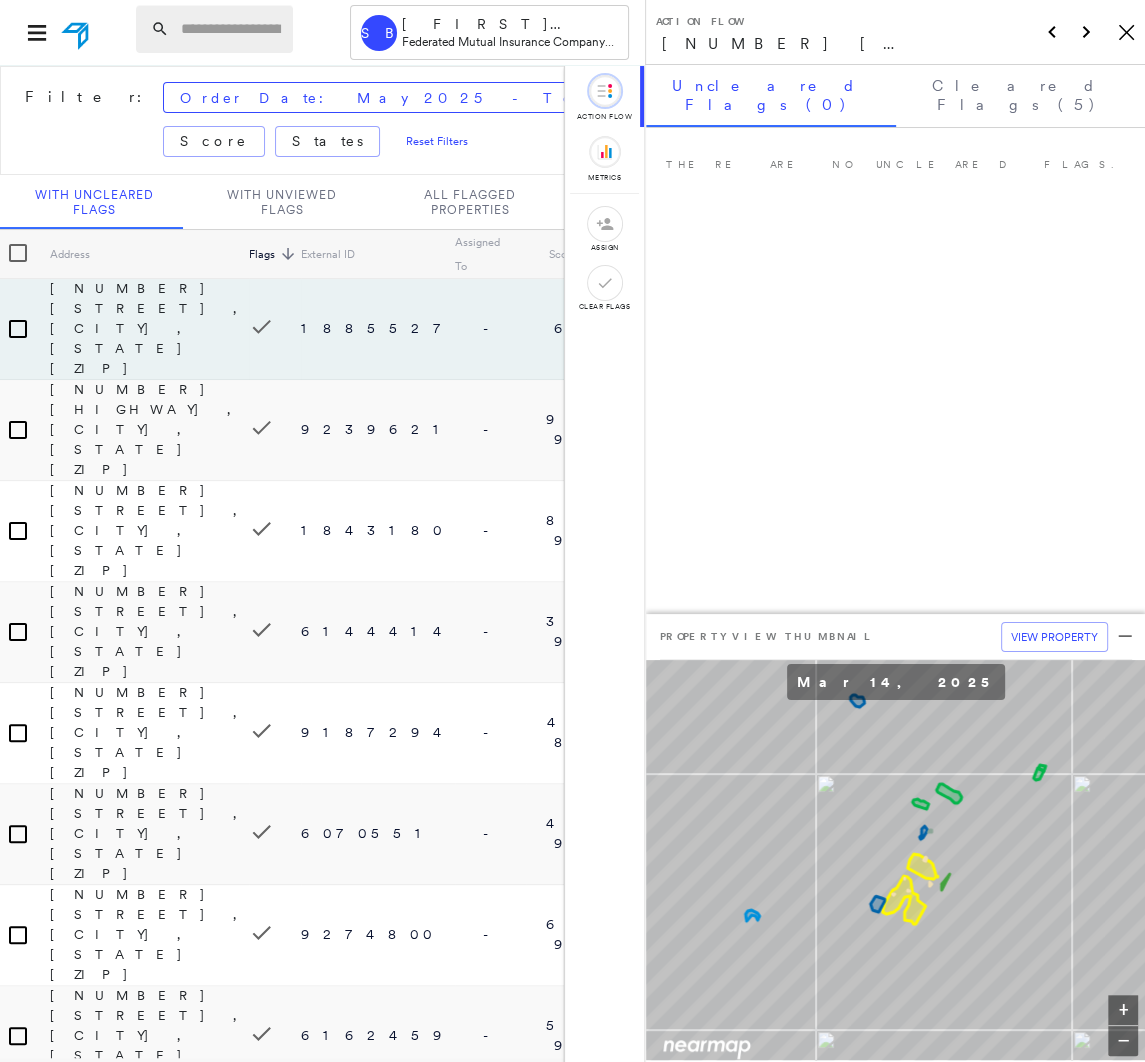 click at bounding box center [231, 29] 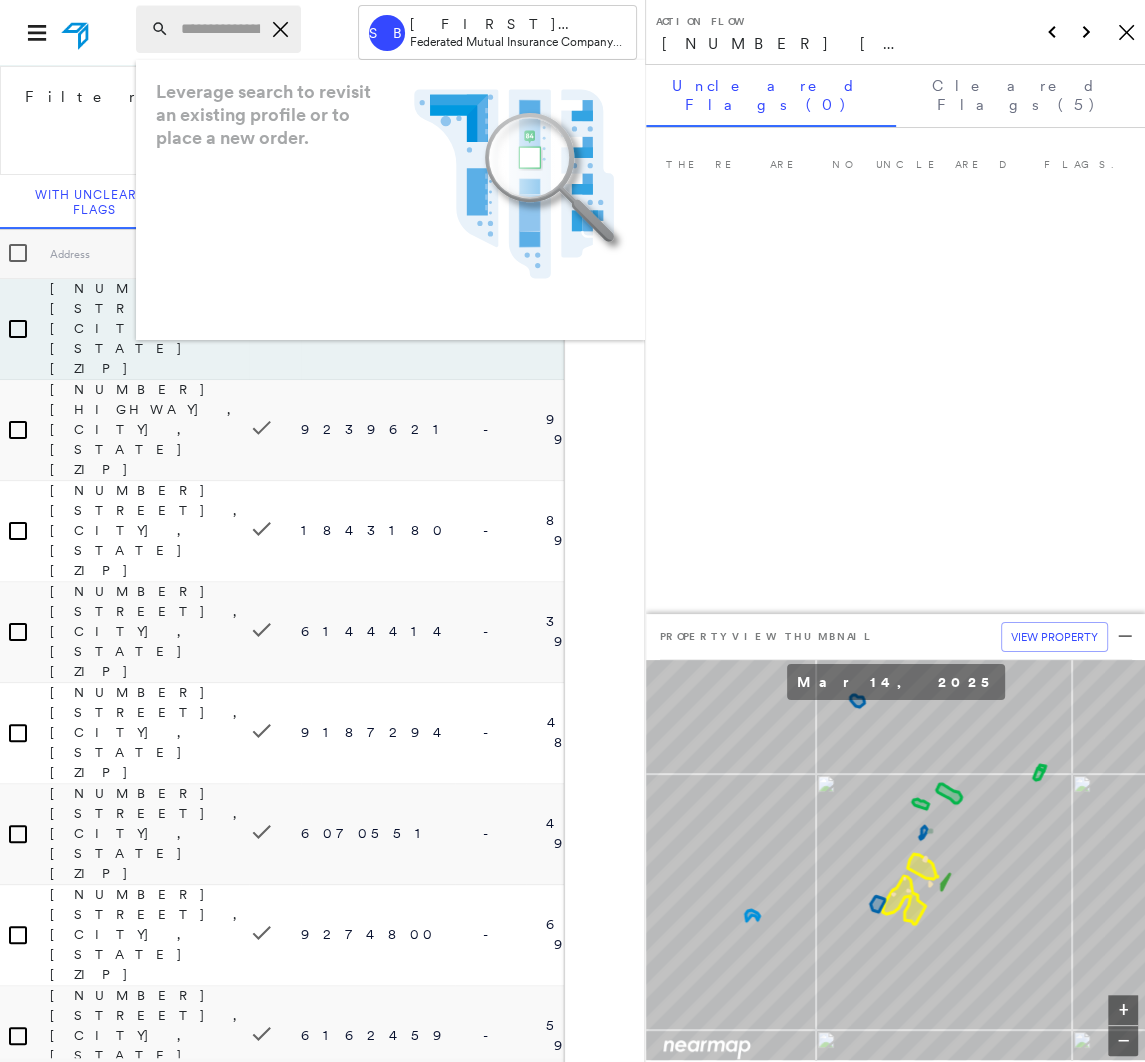 paste on "**********" 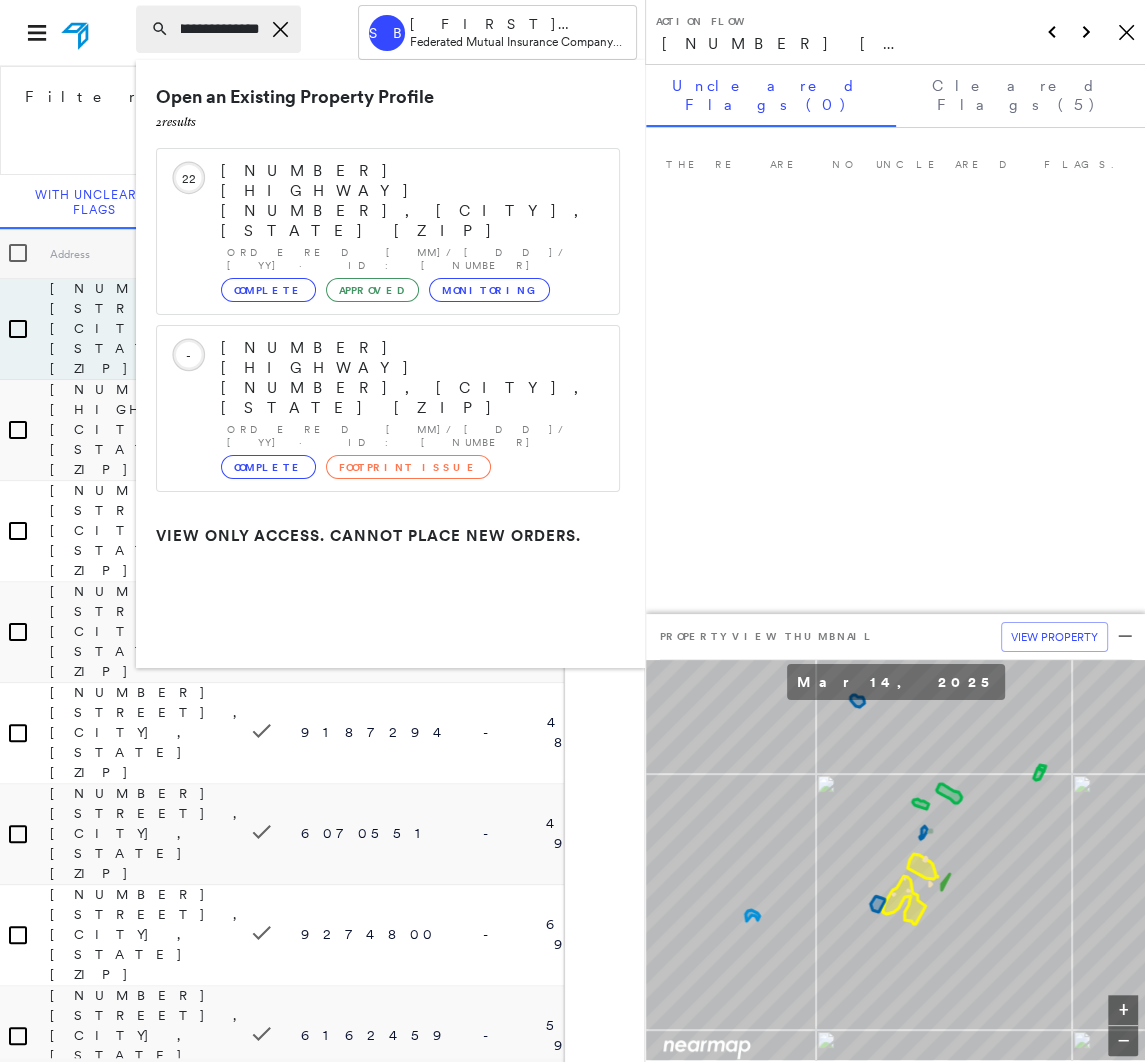 scroll, scrollTop: 0, scrollLeft: 149, axis: horizontal 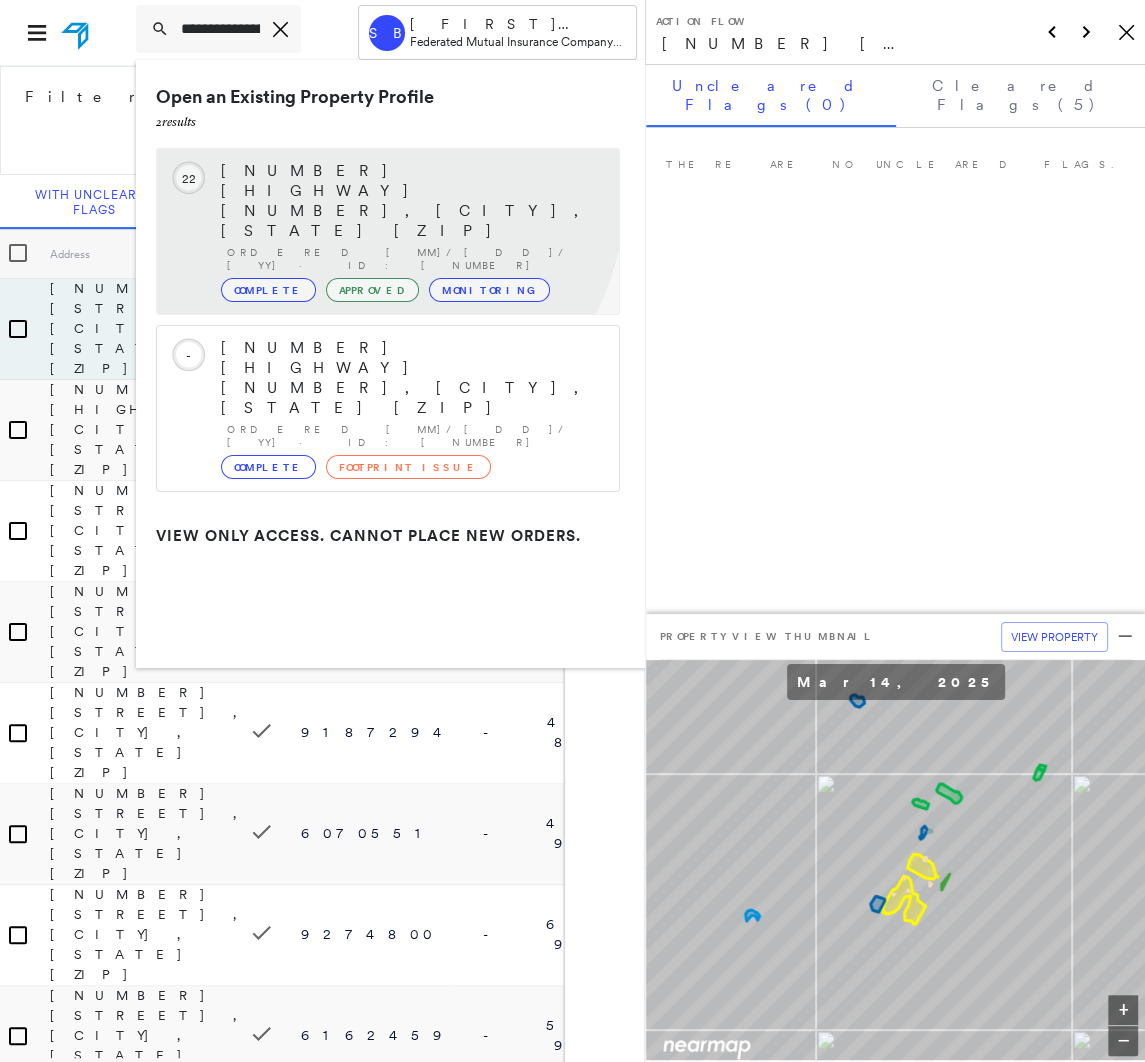 click on "[NUMBER] [HIGHWAY] [NUMBER], [CITY], [STATE] [ZIP]" at bounding box center (410, 201) 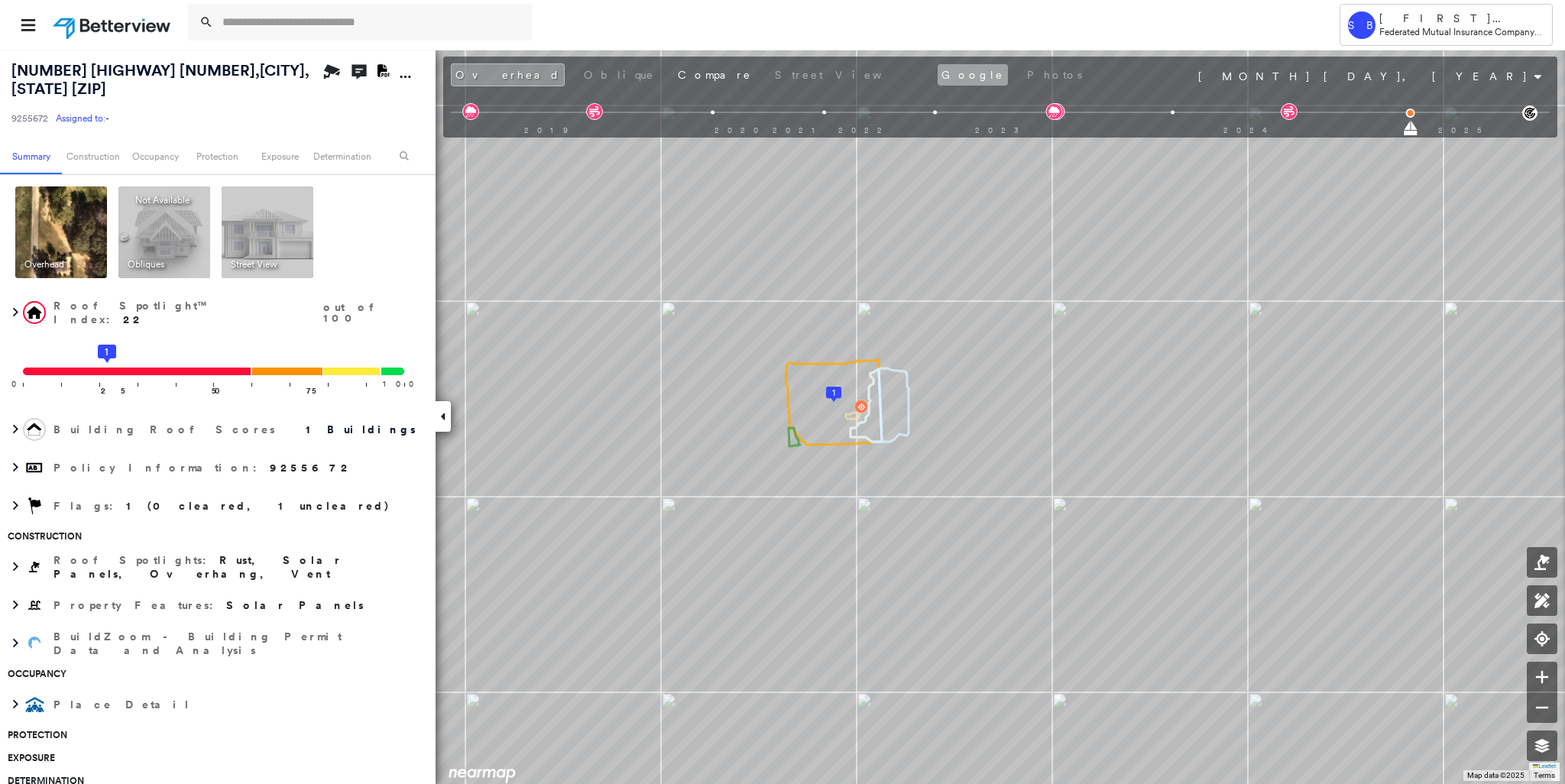click on "Google" at bounding box center [973, 75] 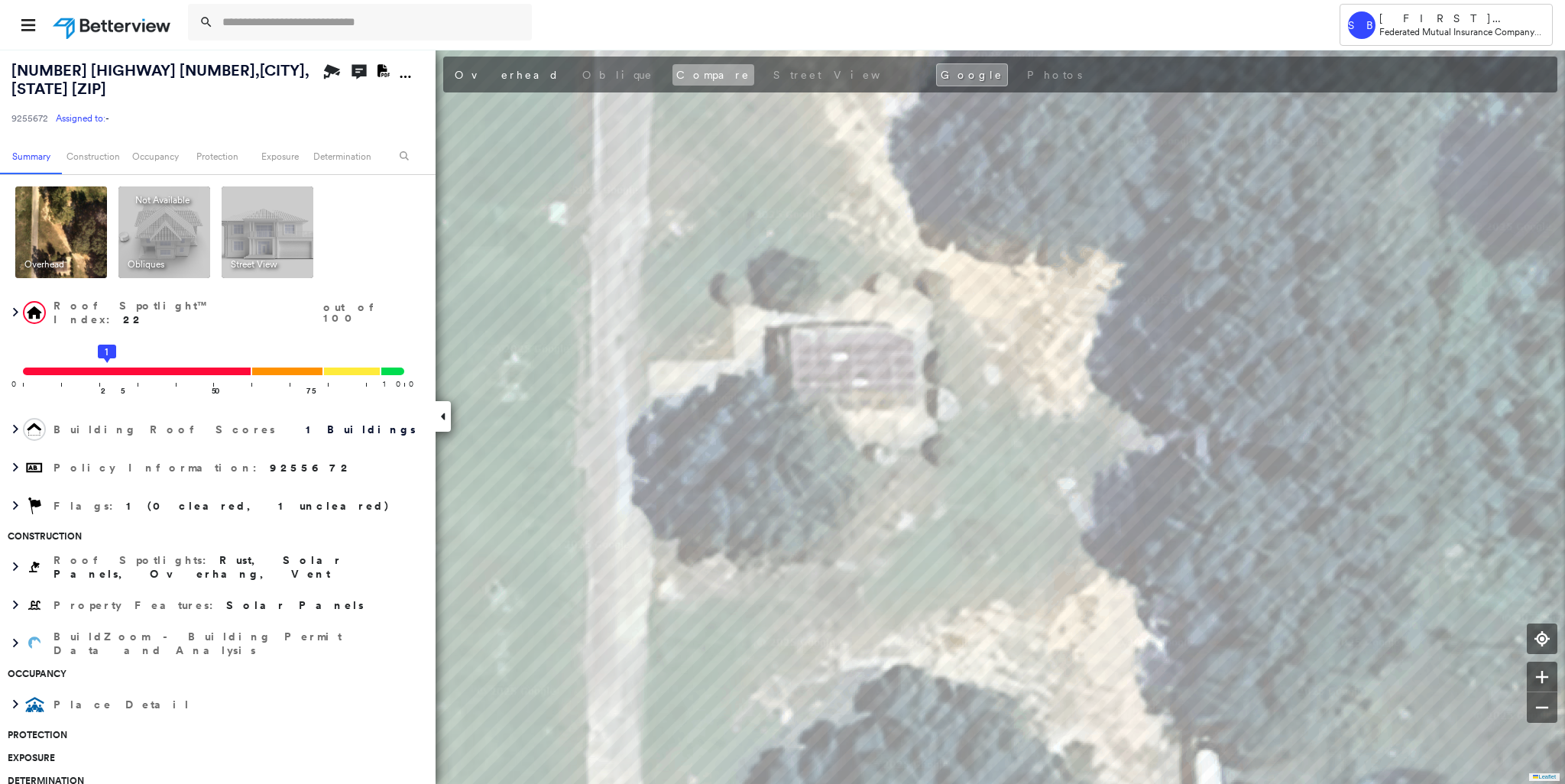 click on "Compare" at bounding box center [713, 75] 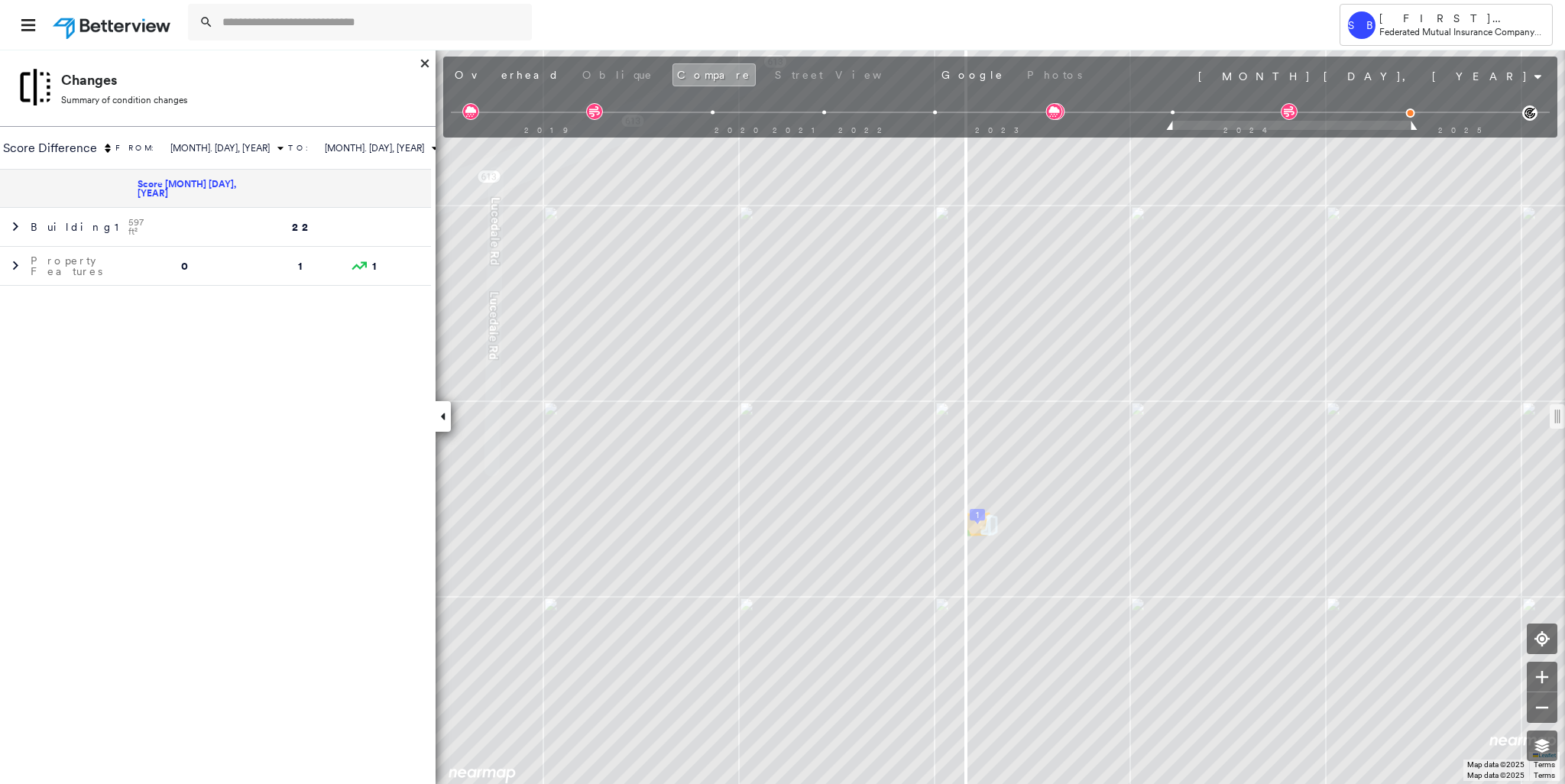 drag, startPoint x: 995, startPoint y: 416, endPoint x: 965, endPoint y: 410, distance: 30.594117 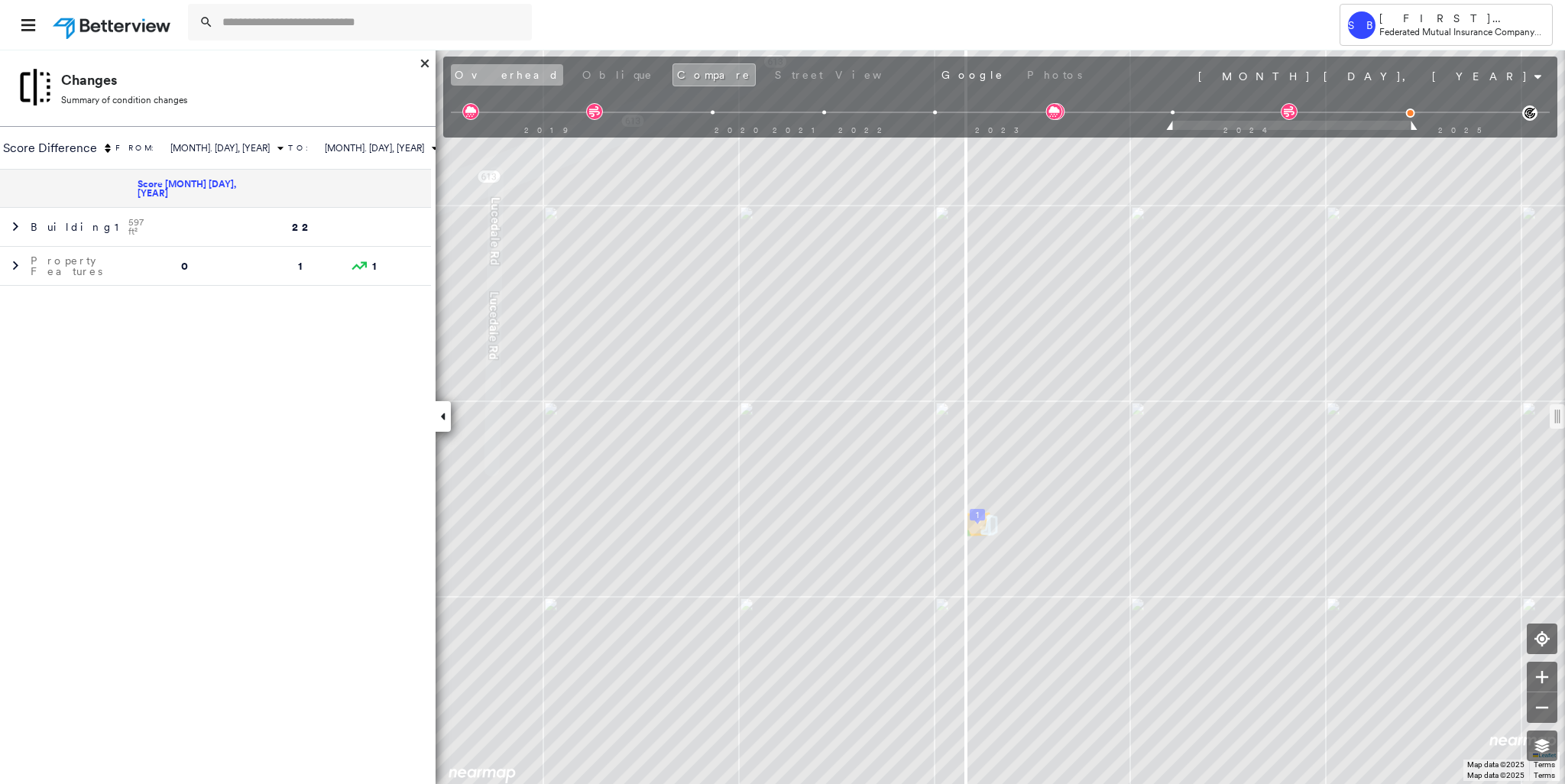 click on "Overhead" at bounding box center (507, 75) 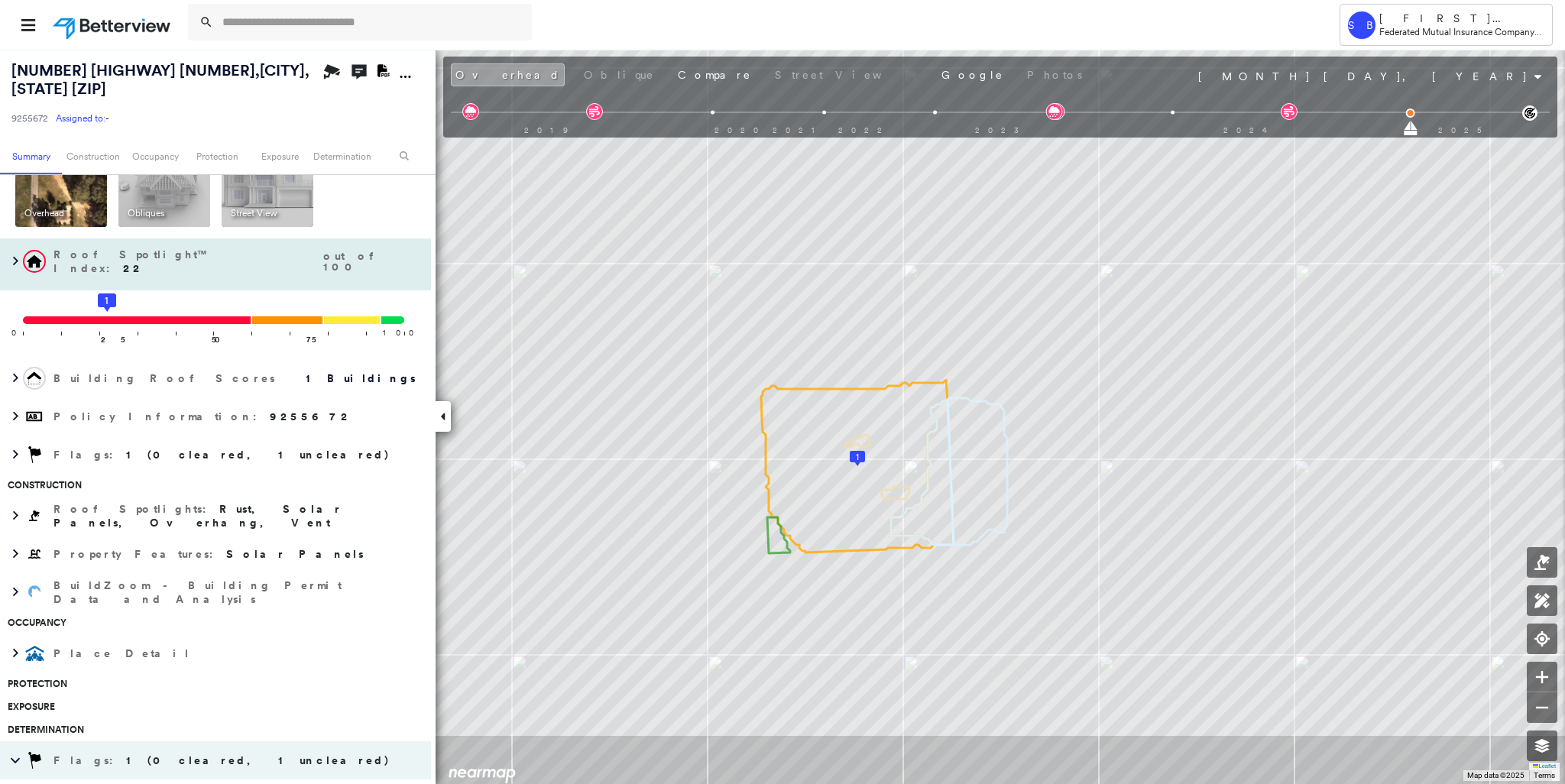 scroll, scrollTop: 50, scrollLeft: 0, axis: vertical 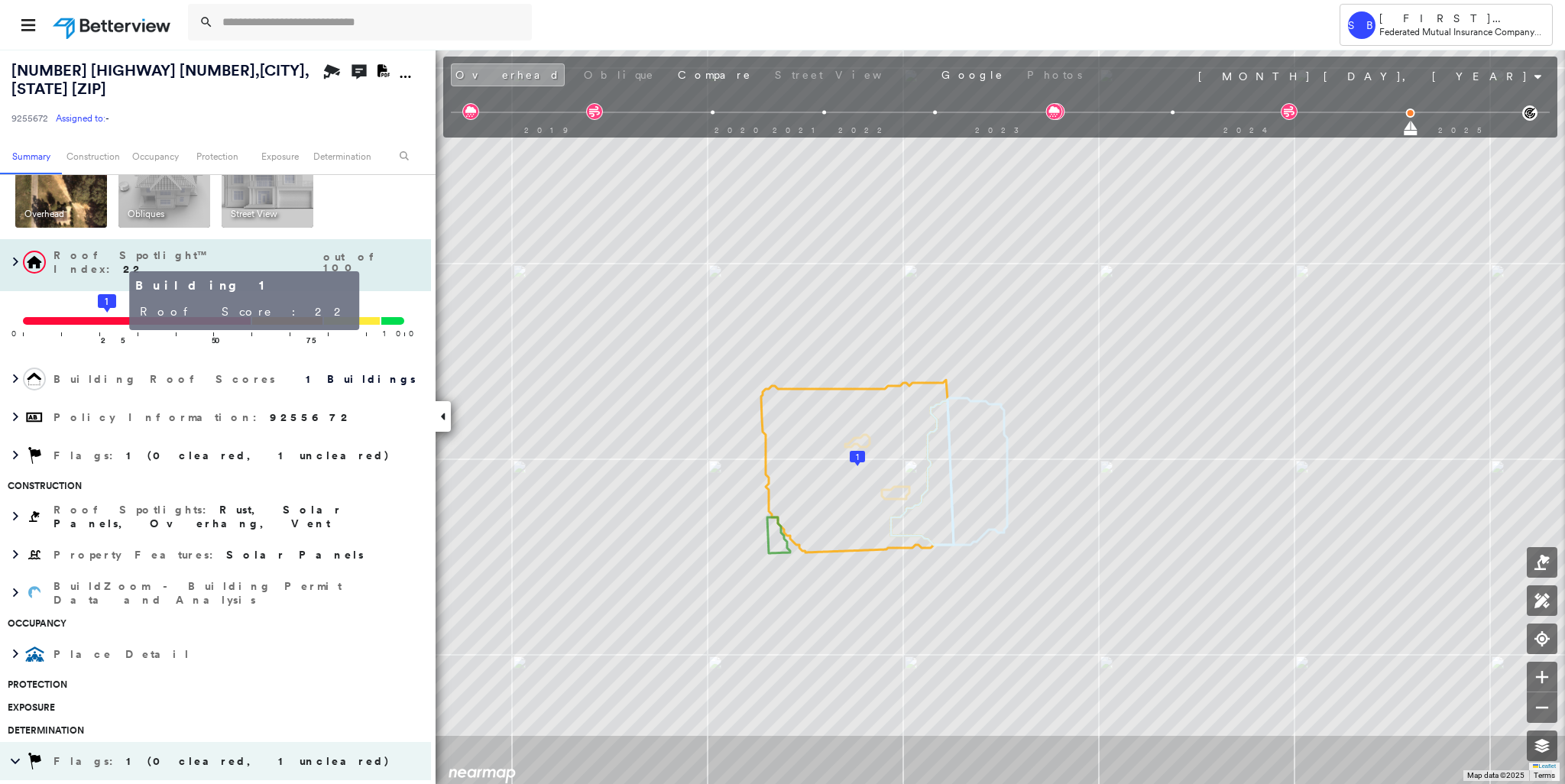 click 